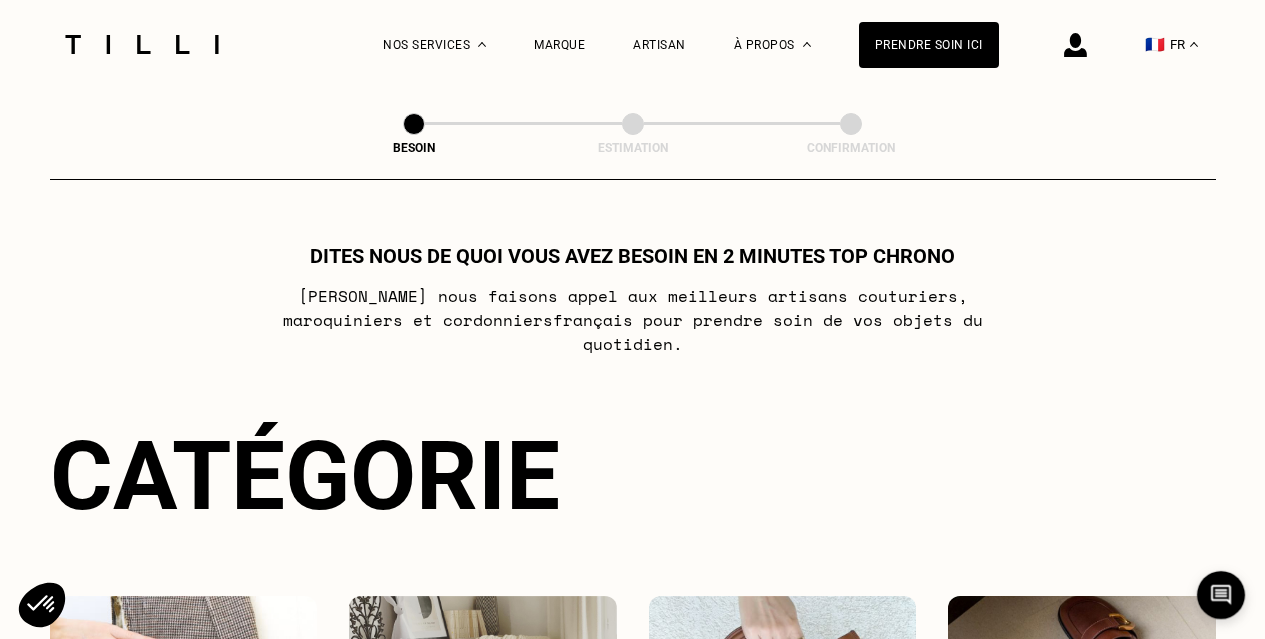 scroll, scrollTop: 73, scrollLeft: 0, axis: vertical 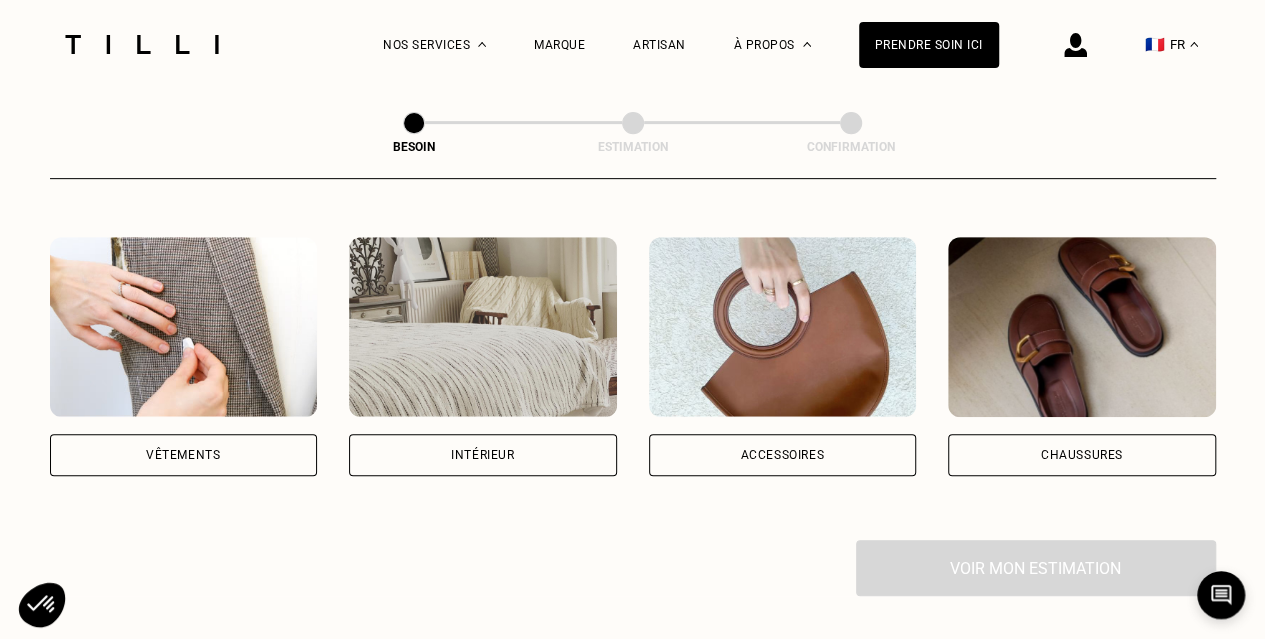 click at bounding box center [184, 327] 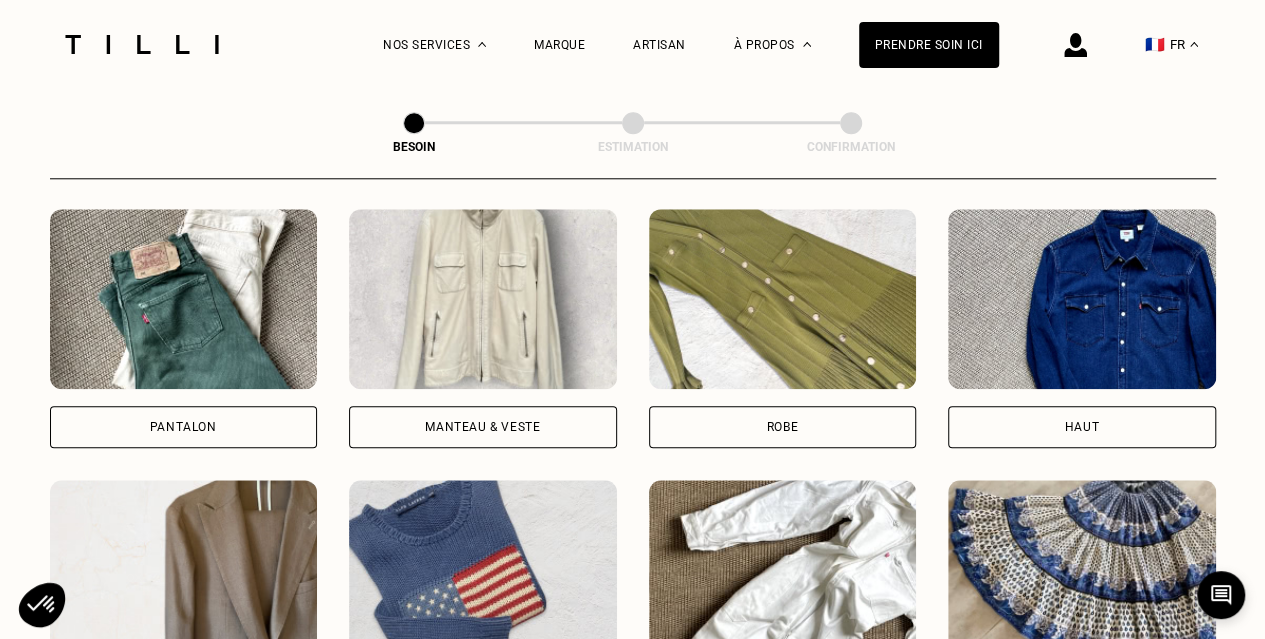 scroll, scrollTop: 932, scrollLeft: 0, axis: vertical 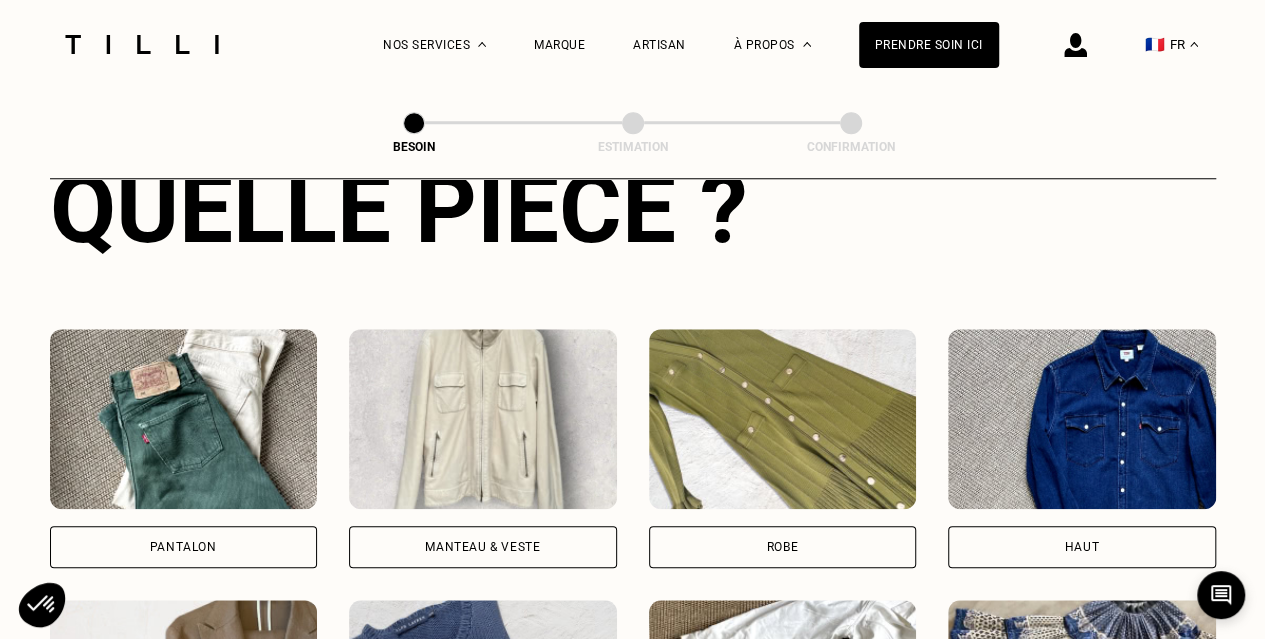 click at bounding box center [483, 419] 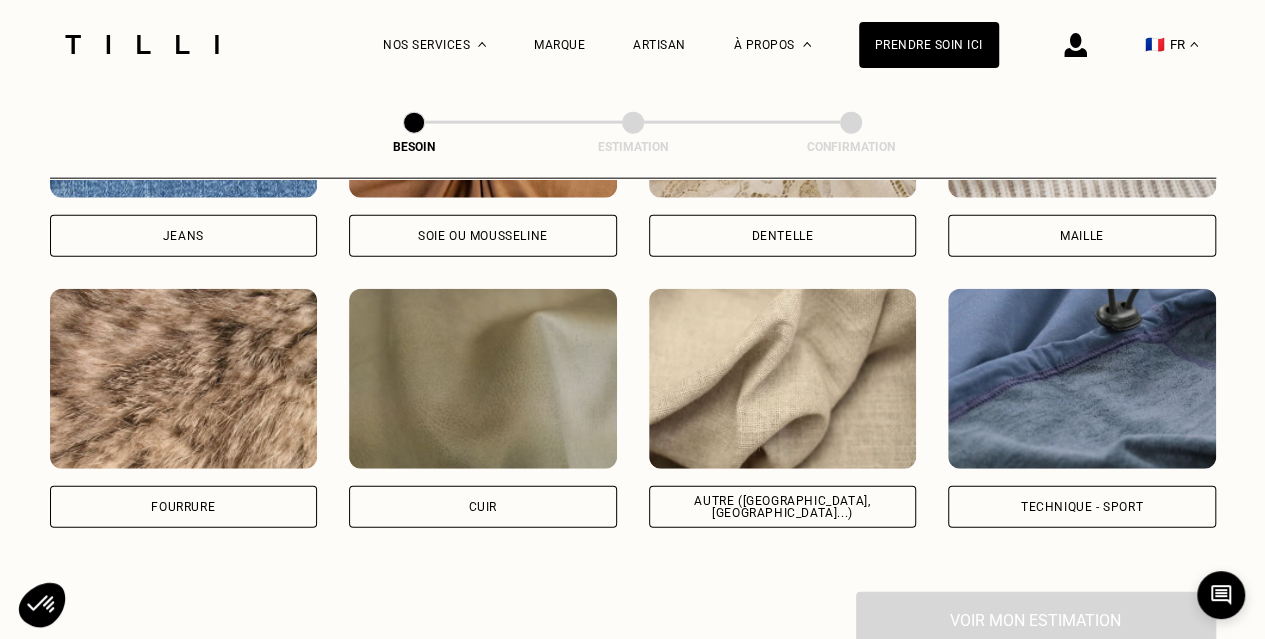 scroll, scrollTop: 2335, scrollLeft: 0, axis: vertical 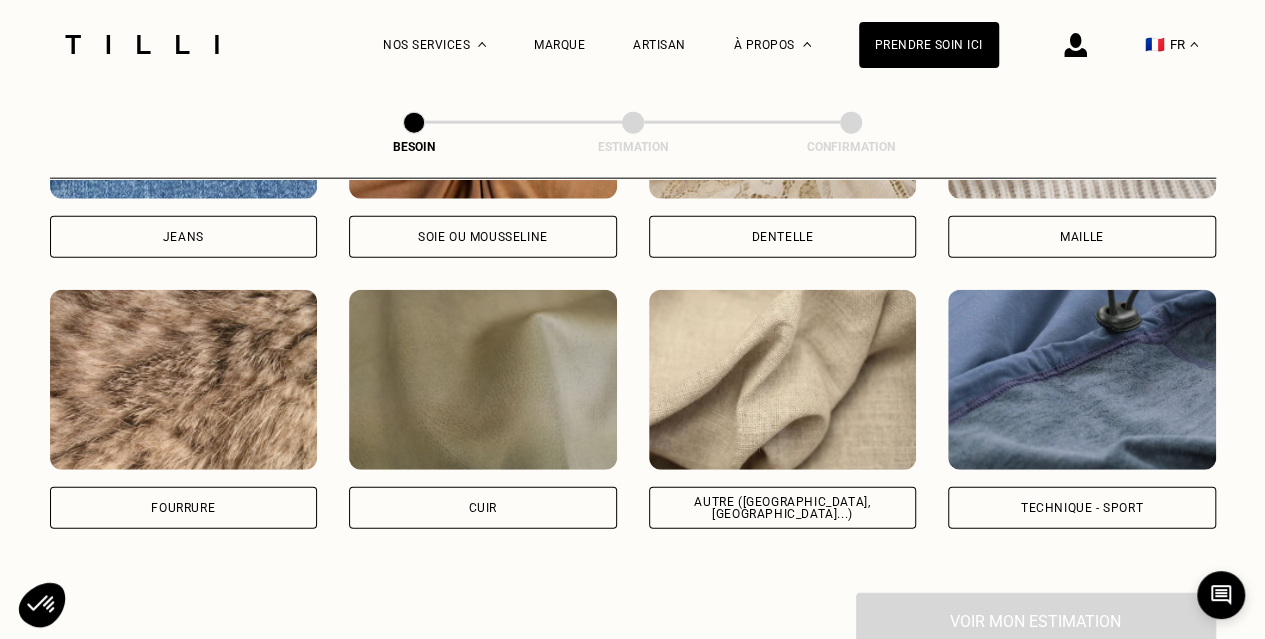 click at bounding box center [783, 380] 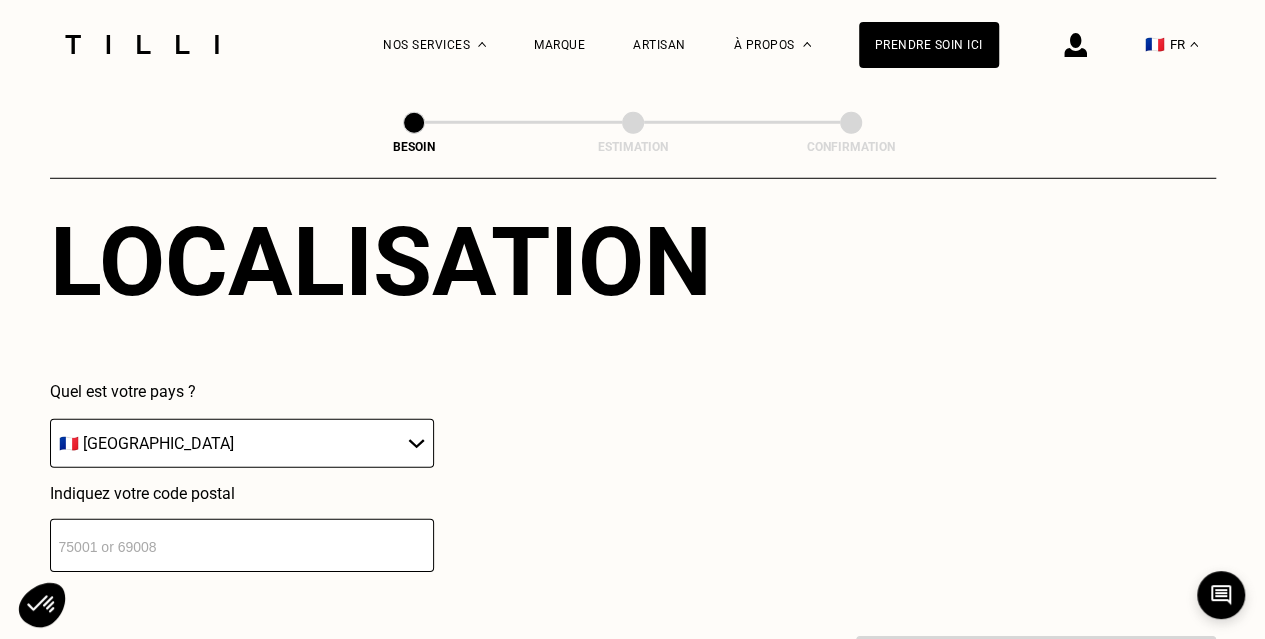 scroll, scrollTop: 2787, scrollLeft: 0, axis: vertical 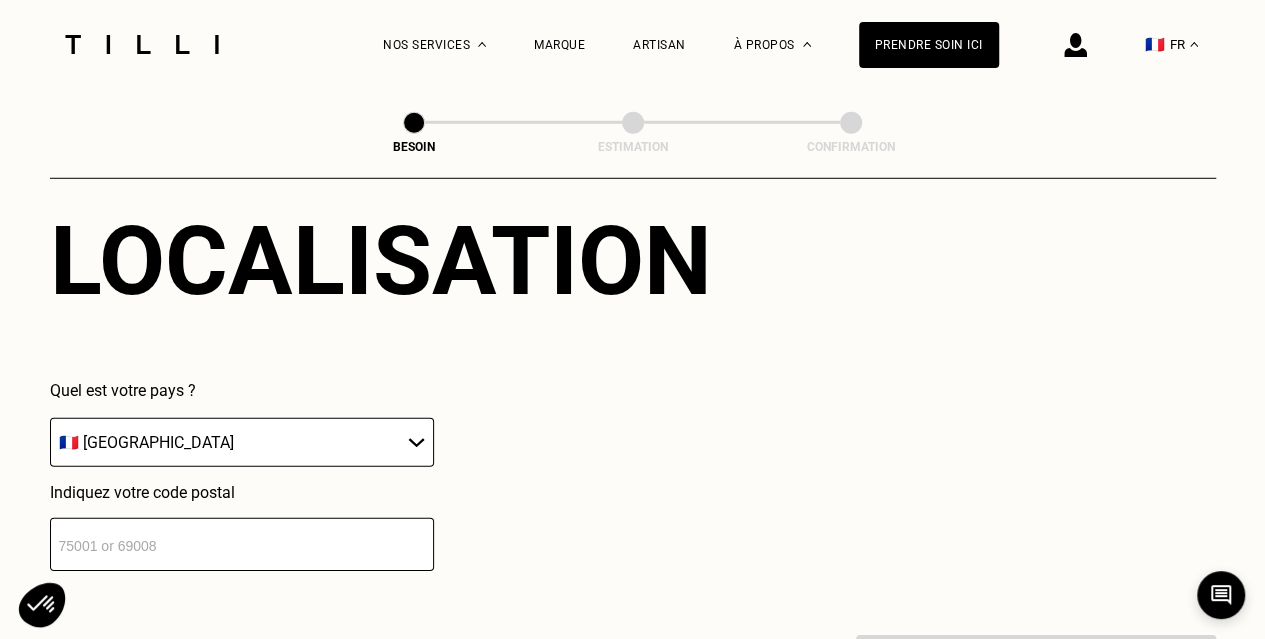 click on "🇩🇪   [GEOGRAPHIC_DATA] 🇦🇹   [GEOGRAPHIC_DATA] 🇧🇪   [GEOGRAPHIC_DATA] 🇧🇬   Bulgarie 🇨🇾   Chypre 🇭🇷   Croatie 🇩🇰   [GEOGRAPHIC_DATA] 🇪🇸   [GEOGRAPHIC_DATA] 🇪🇪   [GEOGRAPHIC_DATA] 🇫🇮   [GEOGRAPHIC_DATA] 🇫🇷   [GEOGRAPHIC_DATA] 🇬🇷   [GEOGRAPHIC_DATA] 🇭🇺   [GEOGRAPHIC_DATA] 🇮🇪   [GEOGRAPHIC_DATA] 🇮🇹   [GEOGRAPHIC_DATA] 🇱🇻   [GEOGRAPHIC_DATA] 🇱🇮   [GEOGRAPHIC_DATA] 🇱🇹   [GEOGRAPHIC_DATA] 🇱🇺   [GEOGRAPHIC_DATA] 🇲🇹   [GEOGRAPHIC_DATA] 🇳🇴   [GEOGRAPHIC_DATA] 🇳🇱   [GEOGRAPHIC_DATA] 🇵🇱   [GEOGRAPHIC_DATA] 🇵🇹   [GEOGRAPHIC_DATA] 🇨🇿   [GEOGRAPHIC_DATA] 🇷🇴   [GEOGRAPHIC_DATA] 🇬🇧   [GEOGRAPHIC_DATA] 🇸🇰   Slovaquie 🇸🇮   [GEOGRAPHIC_DATA] 🇸🇪   [GEOGRAPHIC_DATA] 🇨🇭   [GEOGRAPHIC_DATA]" at bounding box center [242, 442] 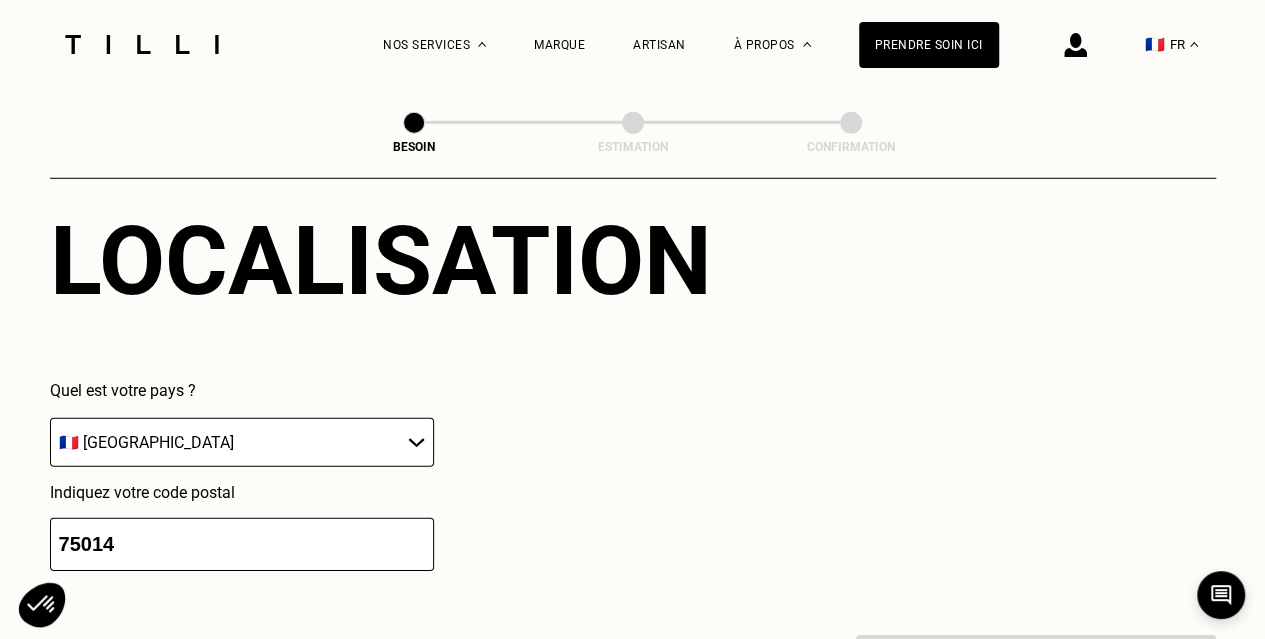 type on "75014" 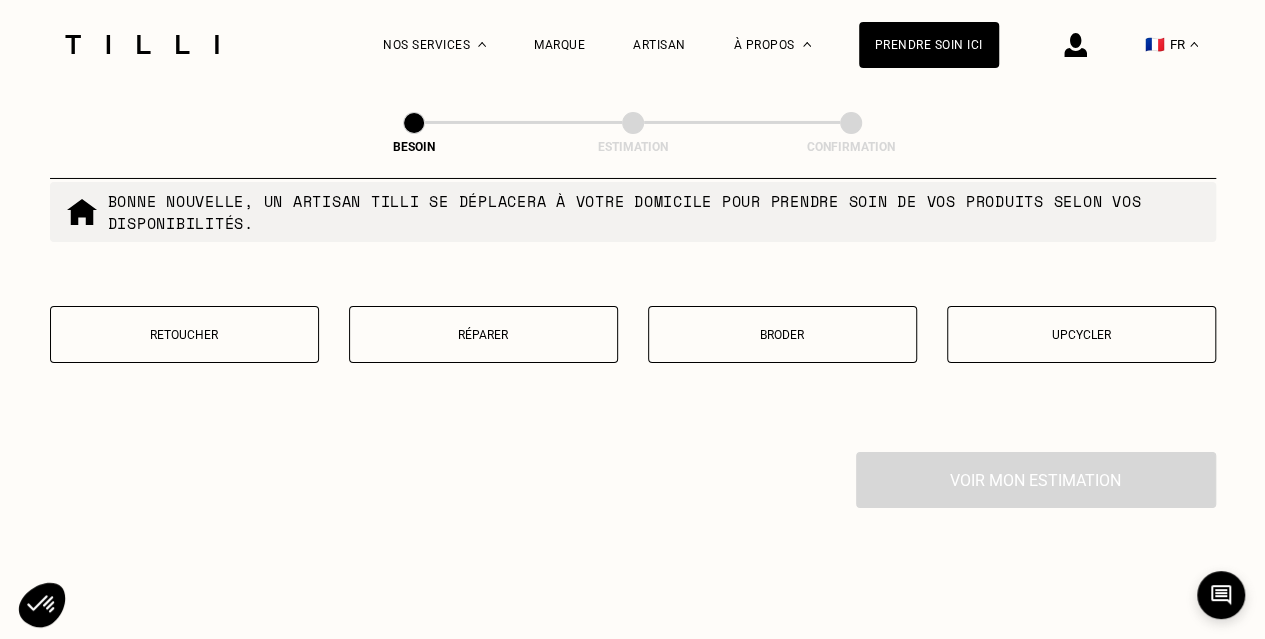 scroll, scrollTop: 3482, scrollLeft: 0, axis: vertical 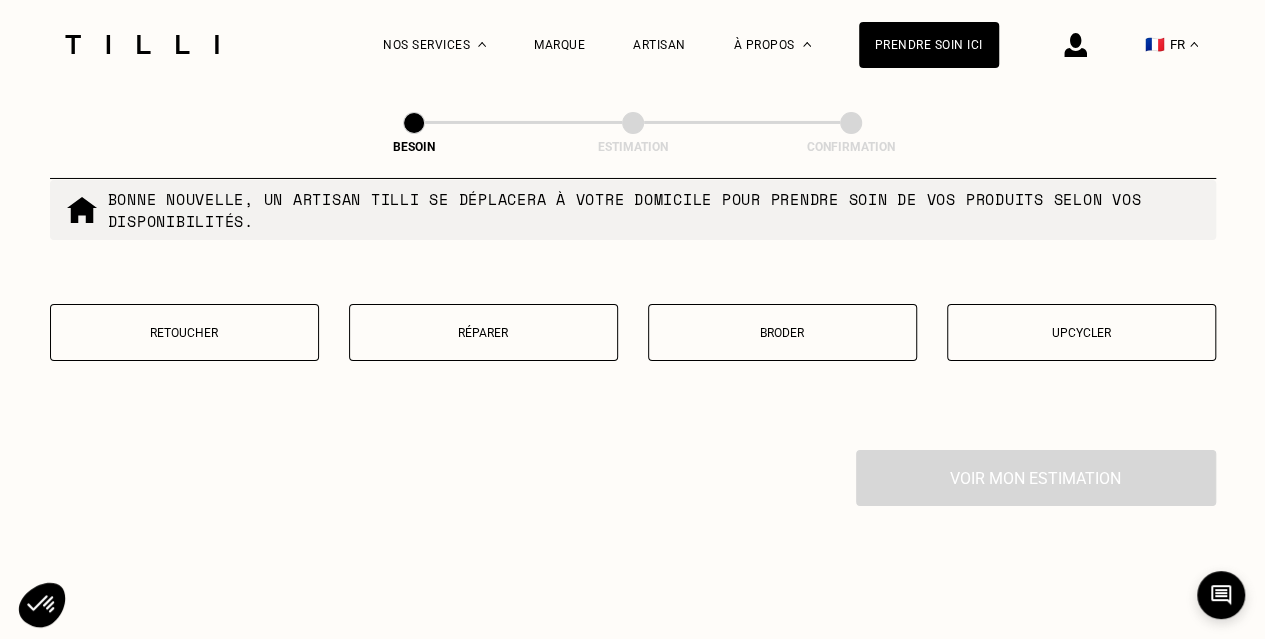 click on "Retoucher Réparer Broder Upcycler" at bounding box center (633, 345) 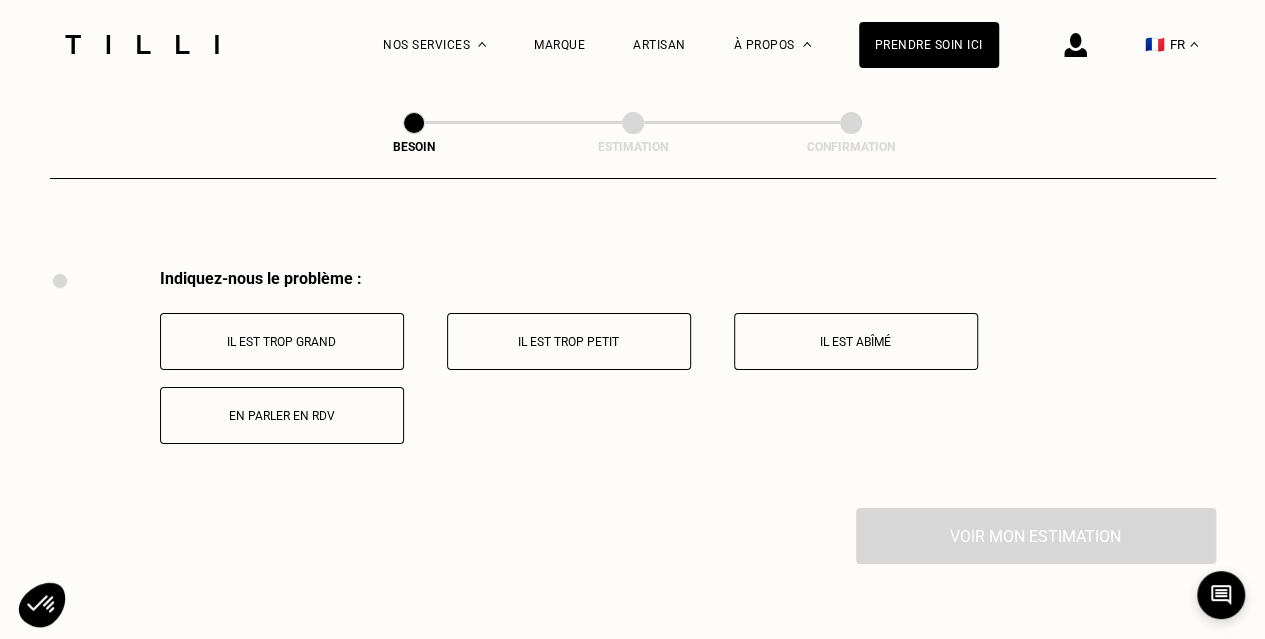 scroll, scrollTop: 3696, scrollLeft: 0, axis: vertical 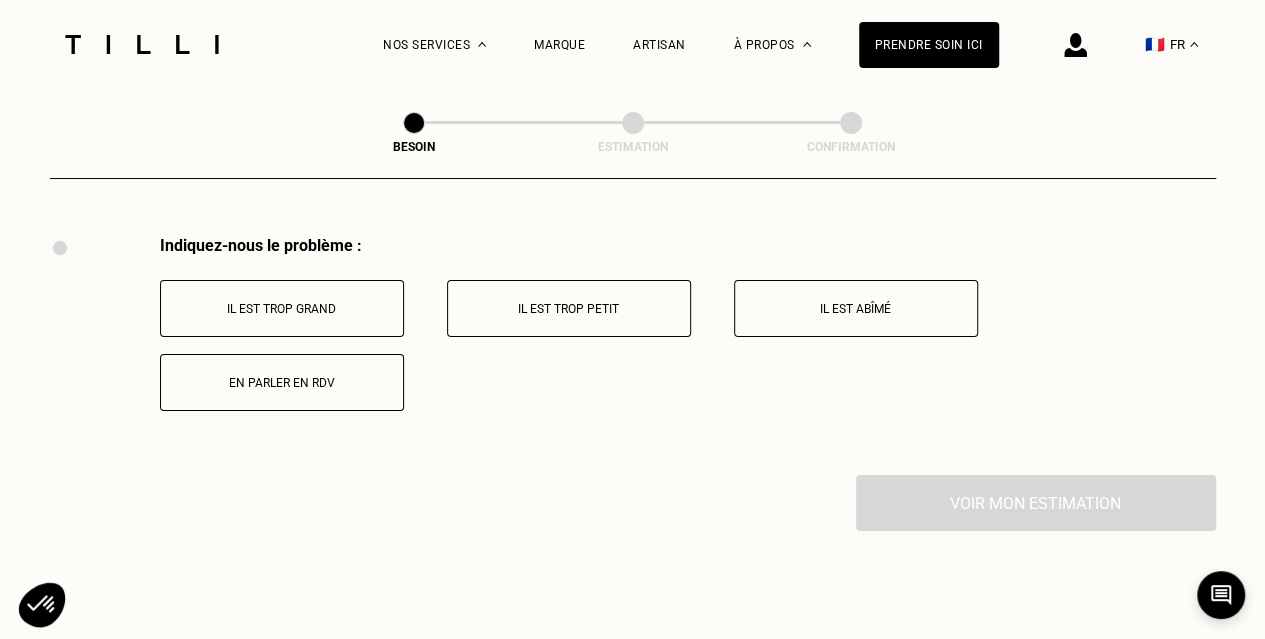 click on "Il est trop grand" at bounding box center [282, 308] 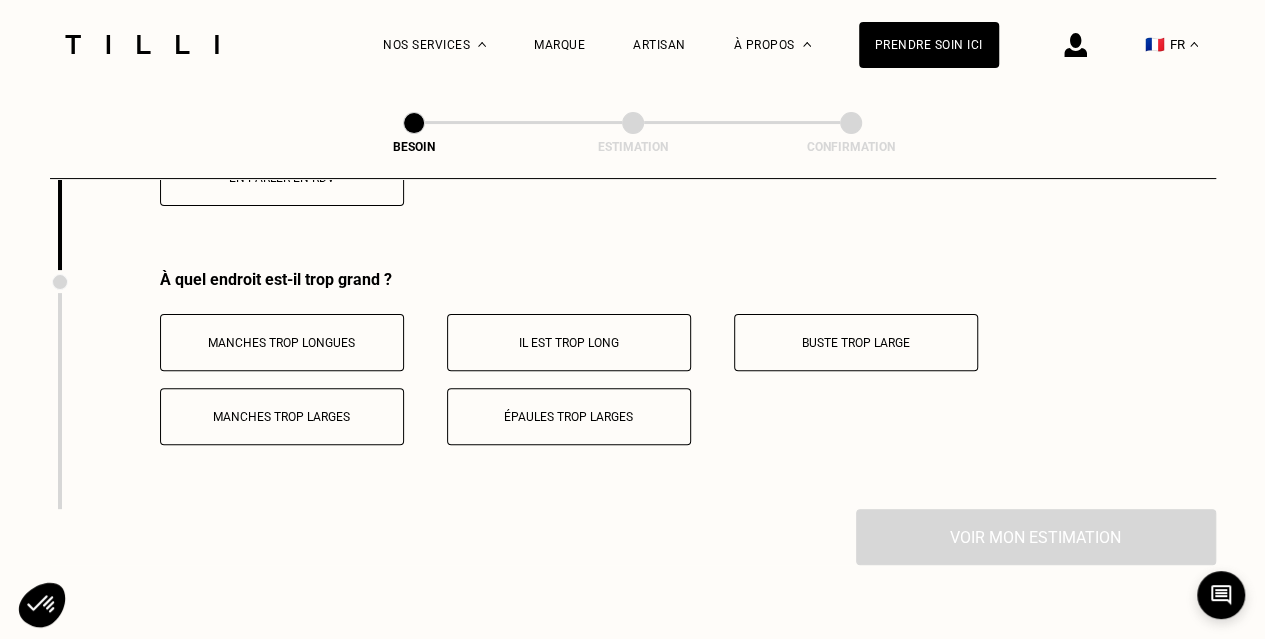 scroll, scrollTop: 3935, scrollLeft: 0, axis: vertical 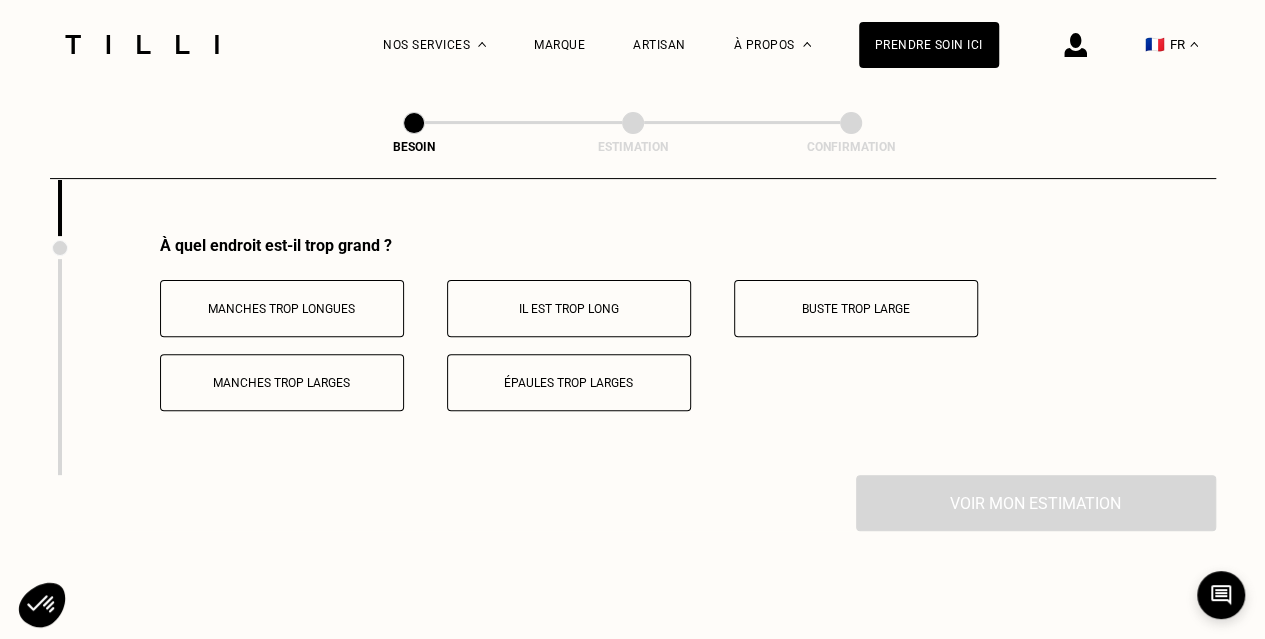 click on "Manches trop longues" at bounding box center [282, 309] 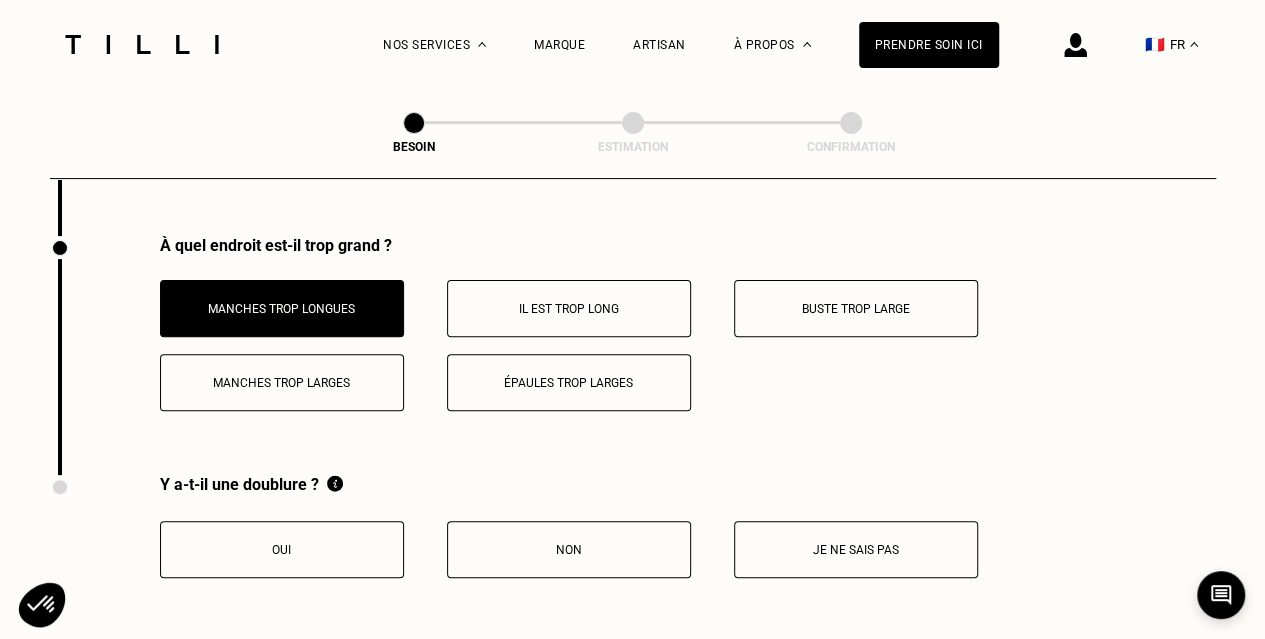 click on "Il est trop long" at bounding box center [569, 308] 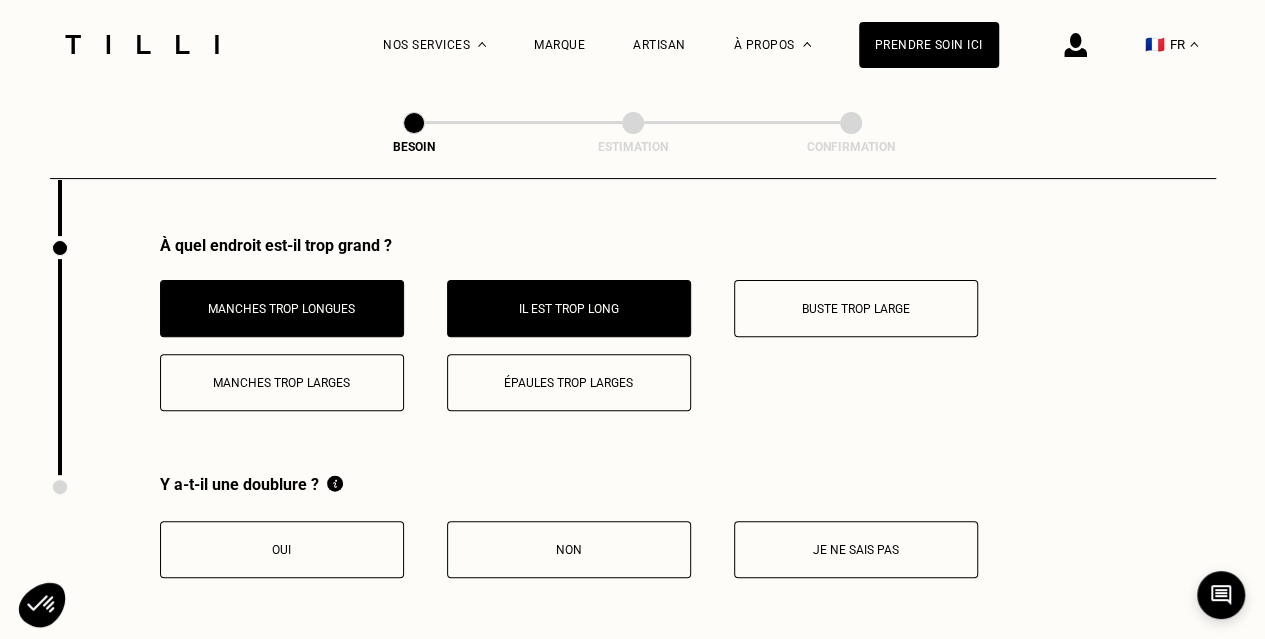 click on "Épaules trop larges" at bounding box center [569, 383] 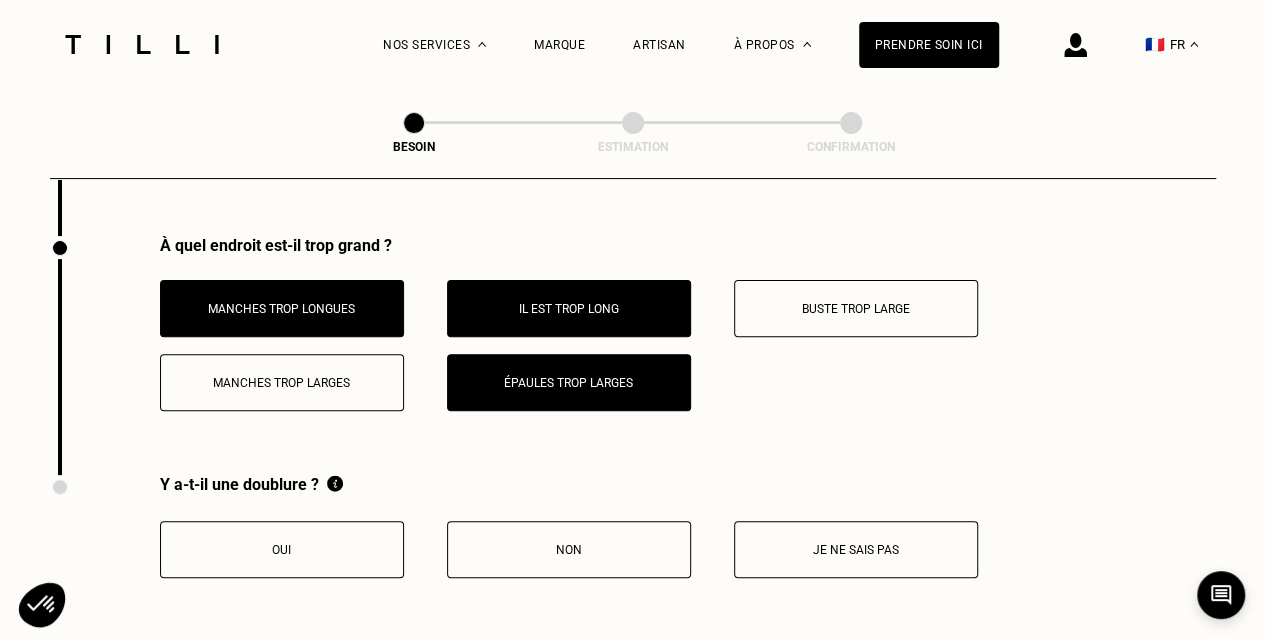 click on "Manches trop larges" at bounding box center (282, 383) 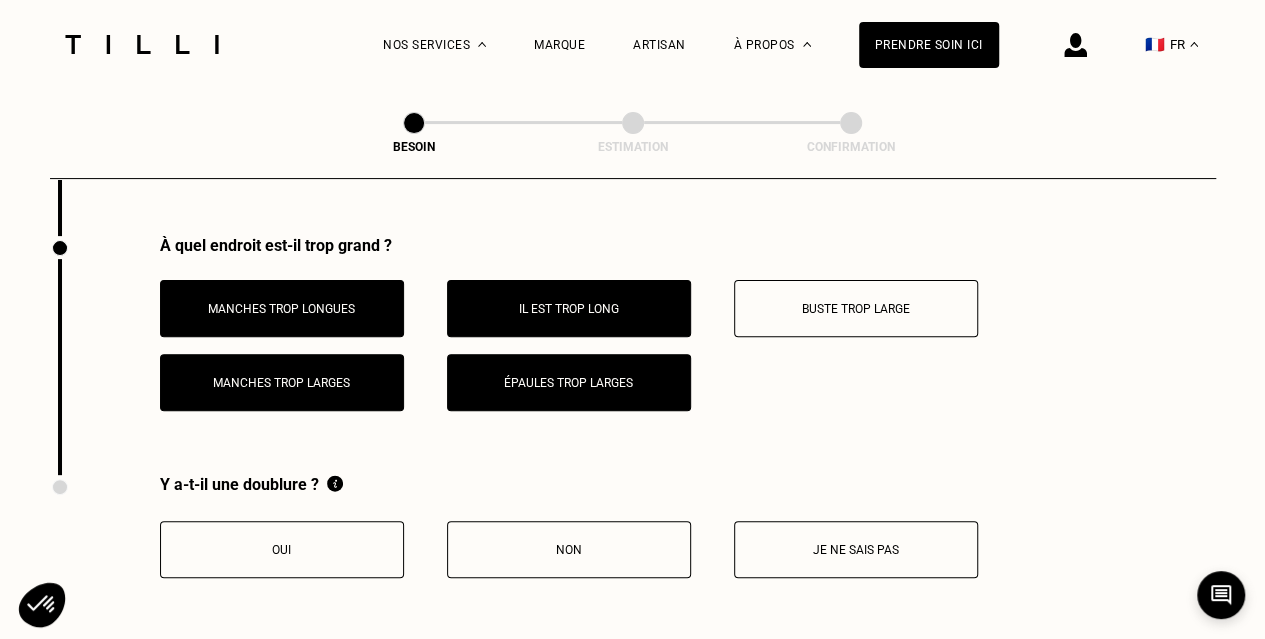 click on "Buste trop large" at bounding box center (856, 308) 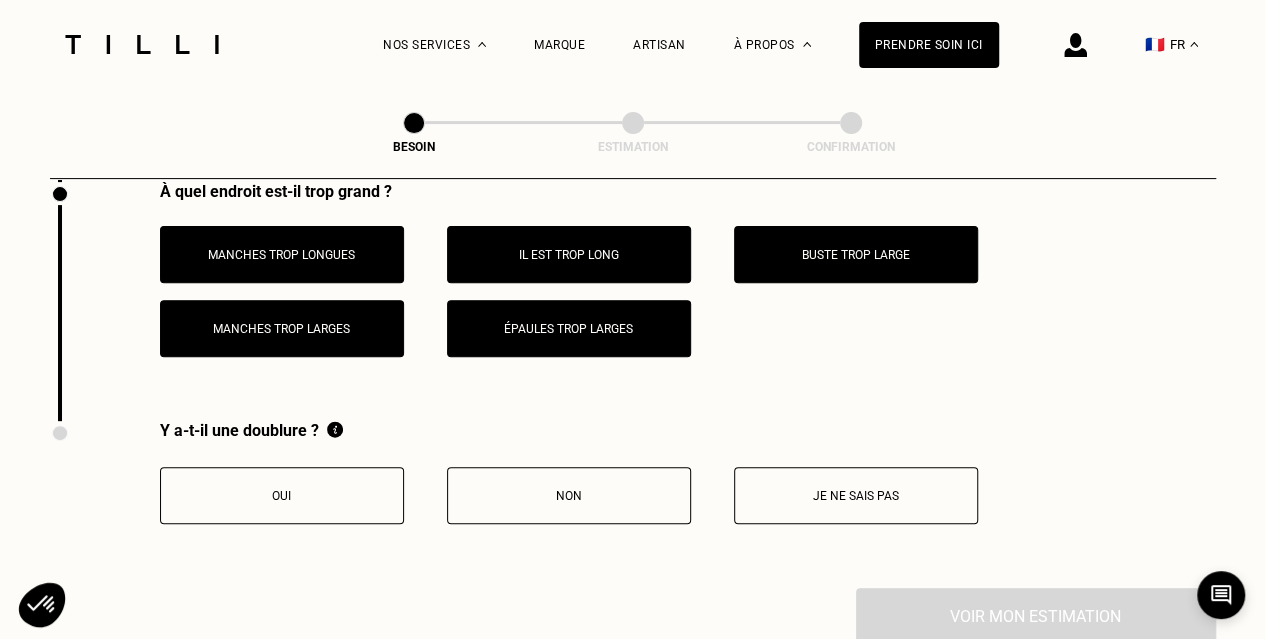 scroll, scrollTop: 4041, scrollLeft: 0, axis: vertical 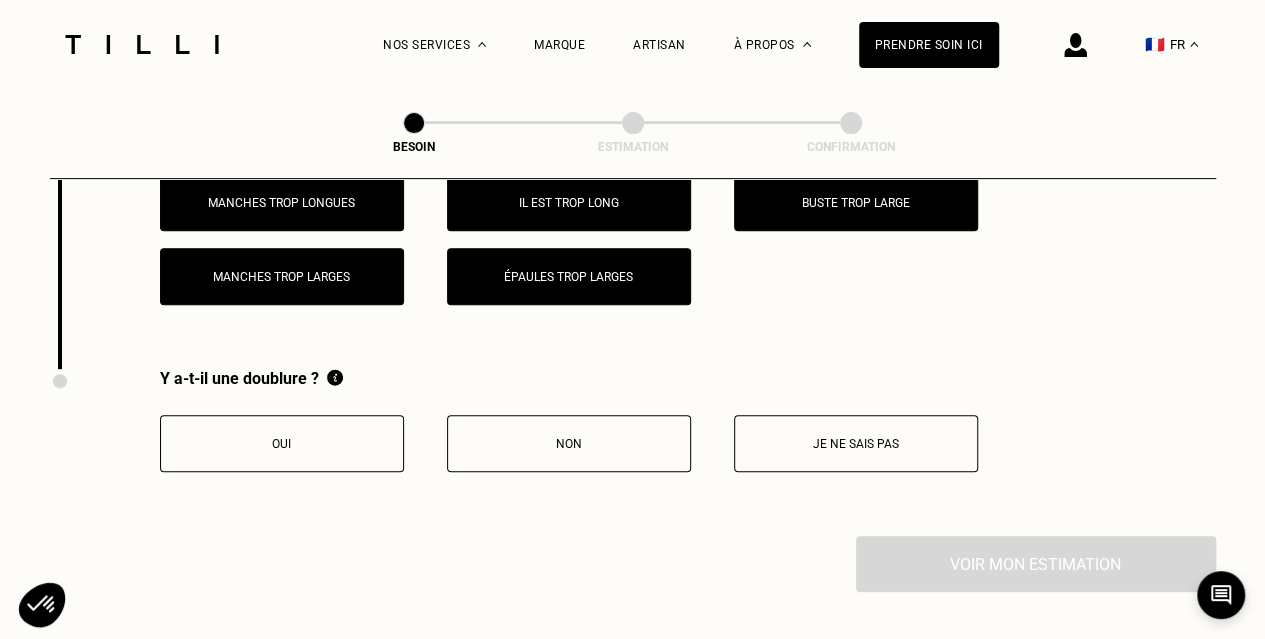 click on "Non" at bounding box center [569, 444] 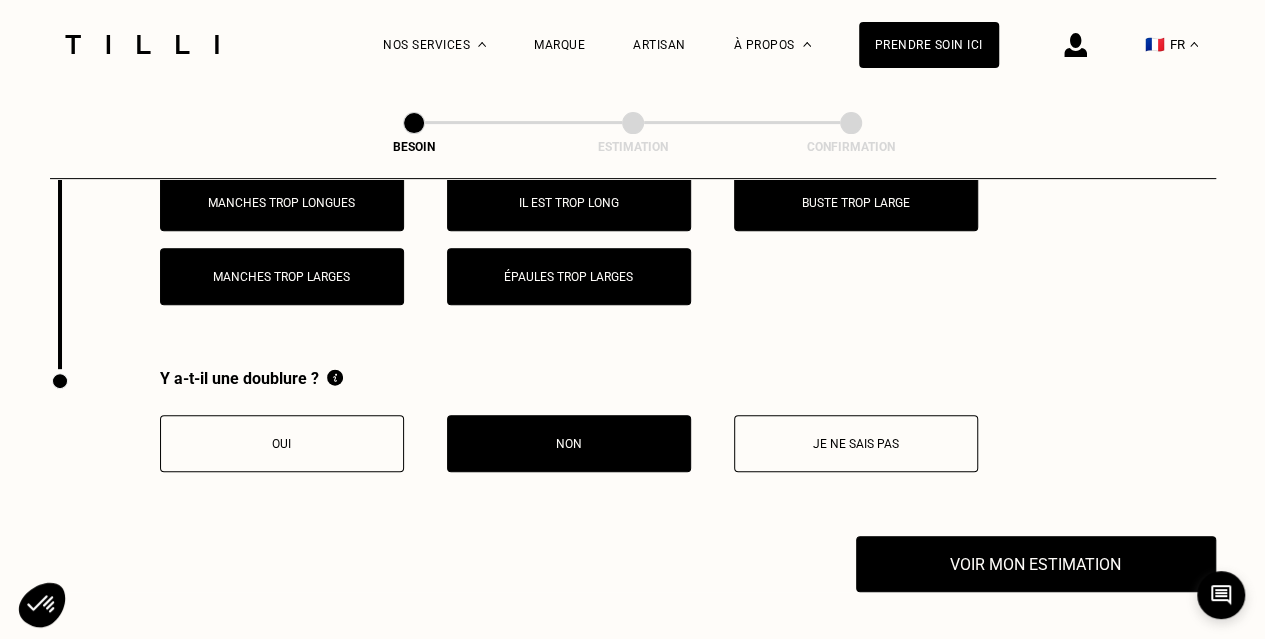 click on "Non" at bounding box center (569, 444) 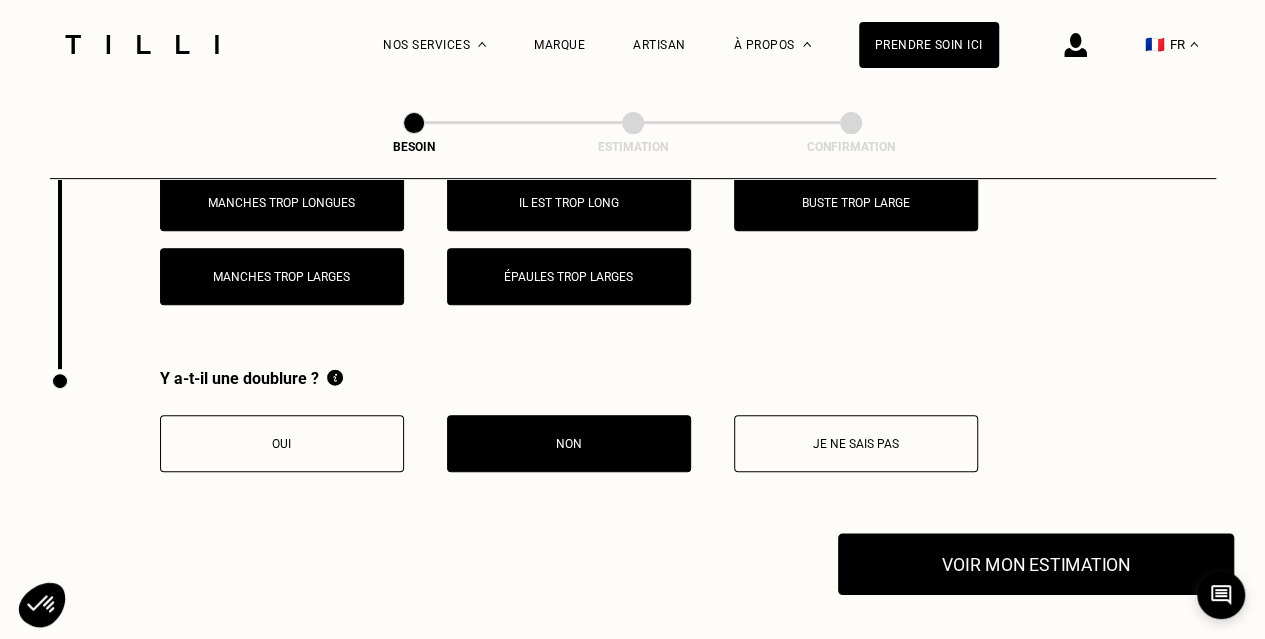 click on "Voir mon estimation" at bounding box center (1036, 564) 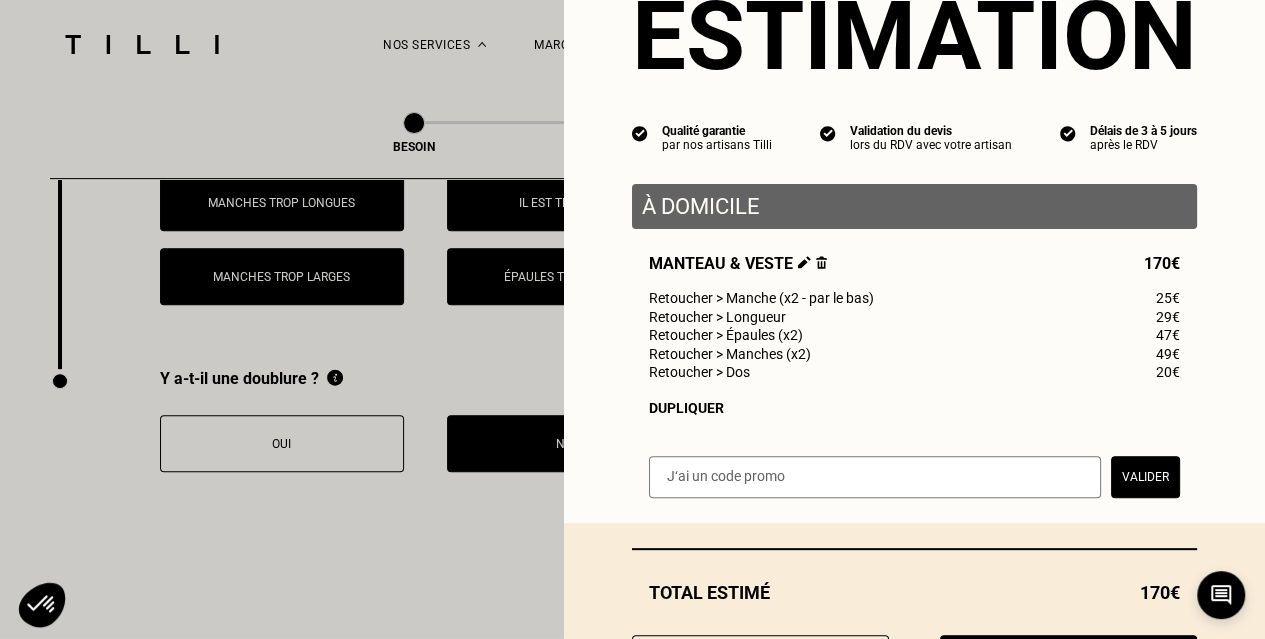 scroll, scrollTop: 194, scrollLeft: 0, axis: vertical 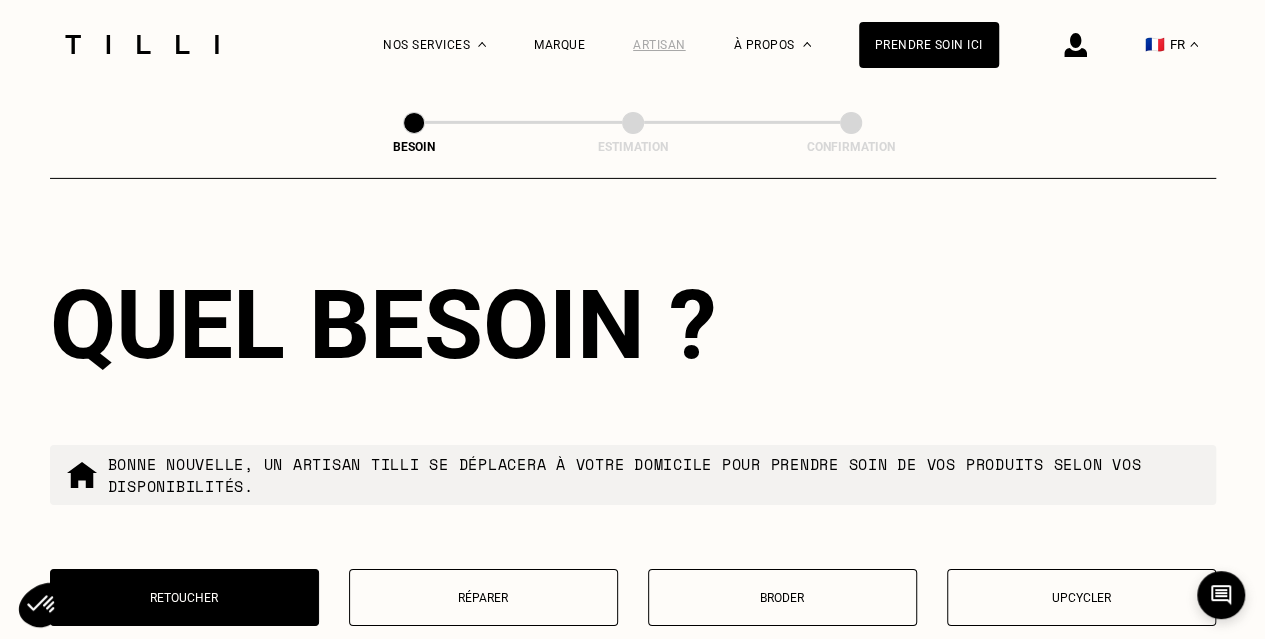 click on "Artisan" at bounding box center [659, 45] 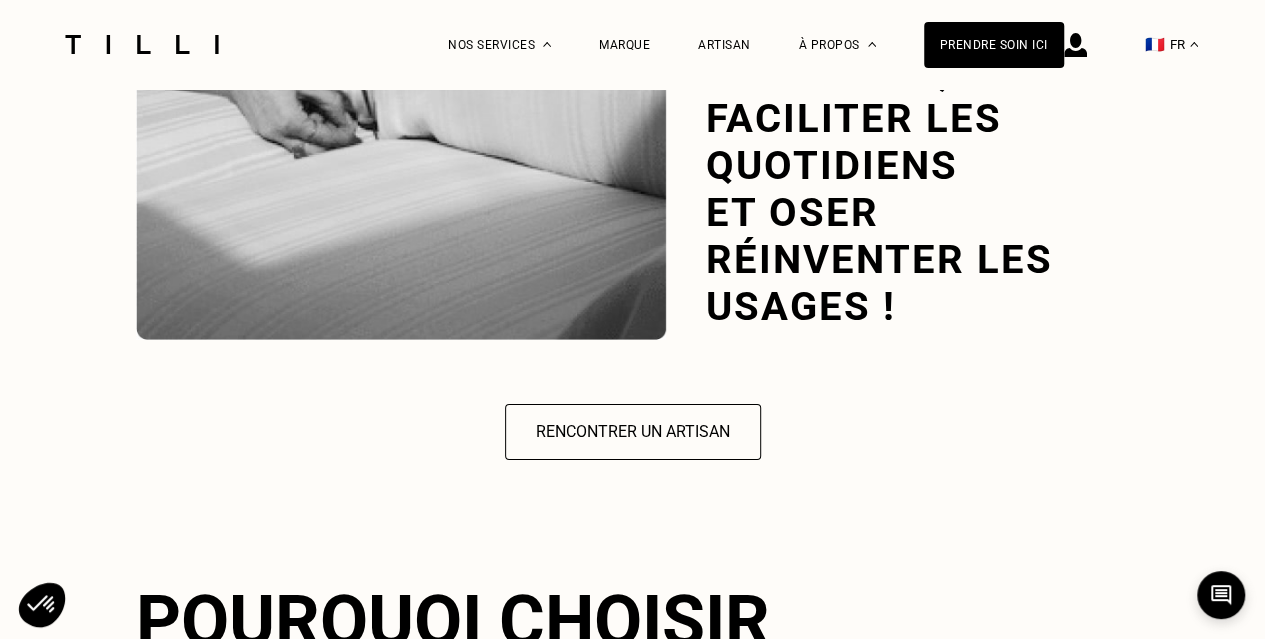 scroll, scrollTop: 0, scrollLeft: 0, axis: both 